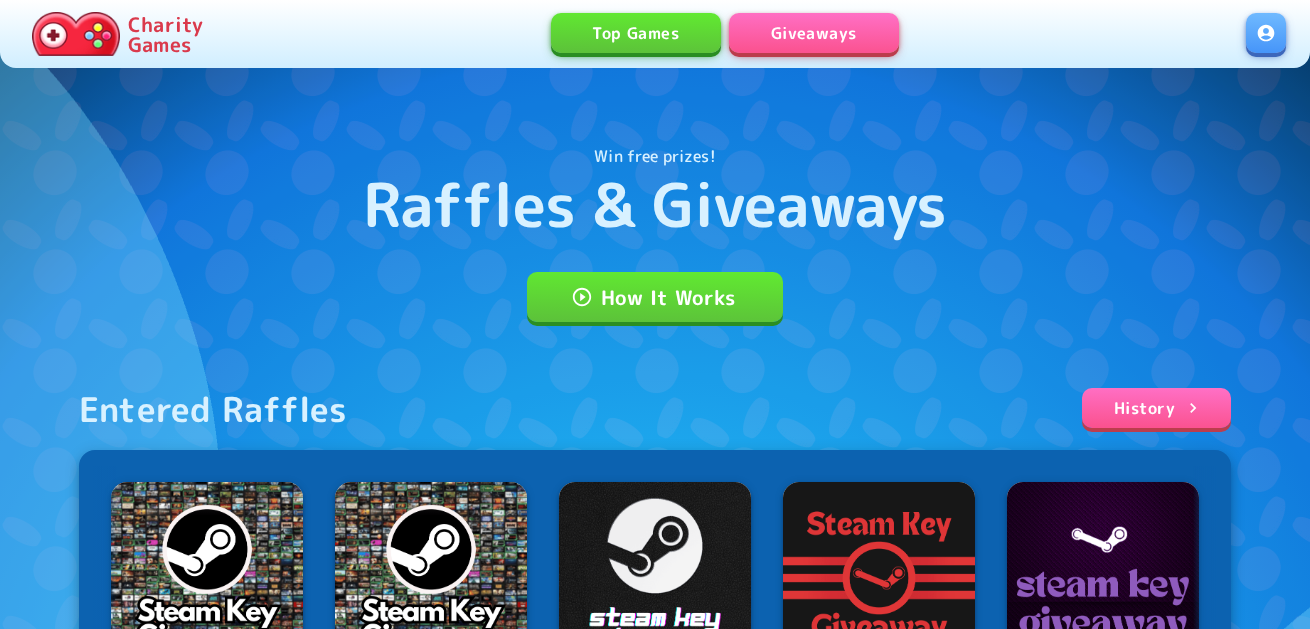 scroll, scrollTop: 0, scrollLeft: 0, axis: both 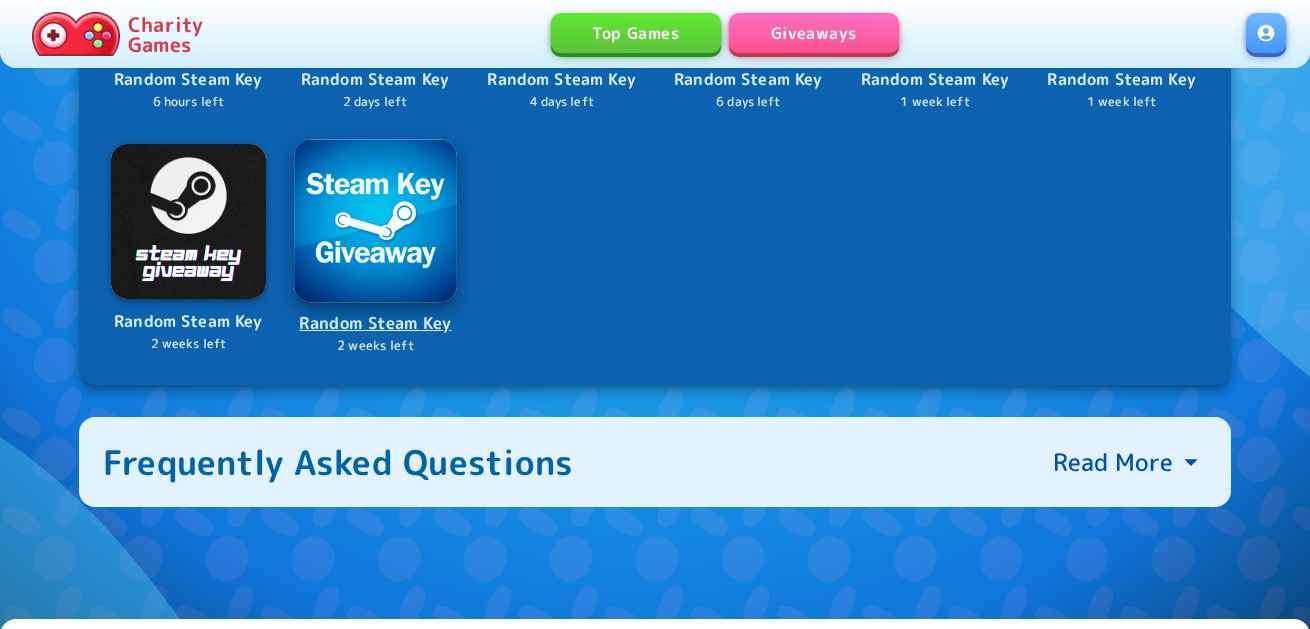 click at bounding box center [375, 220] 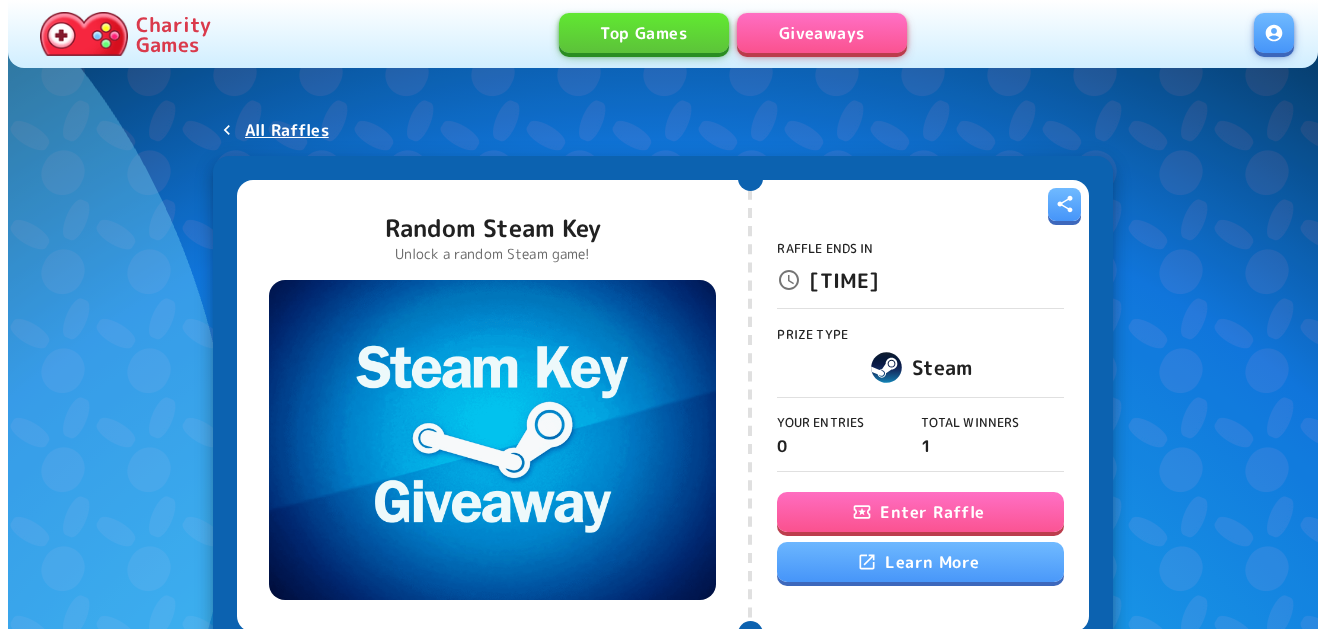 scroll, scrollTop: 0, scrollLeft: 0, axis: both 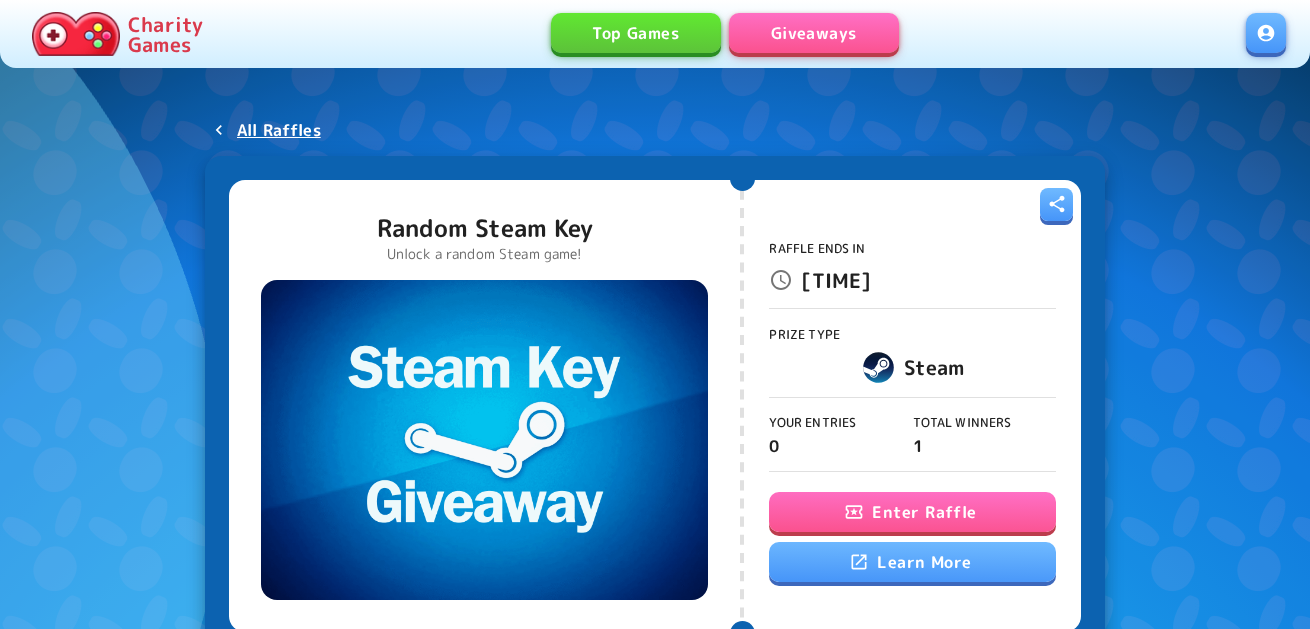 click on "Enter Raffle" at bounding box center [912, 512] 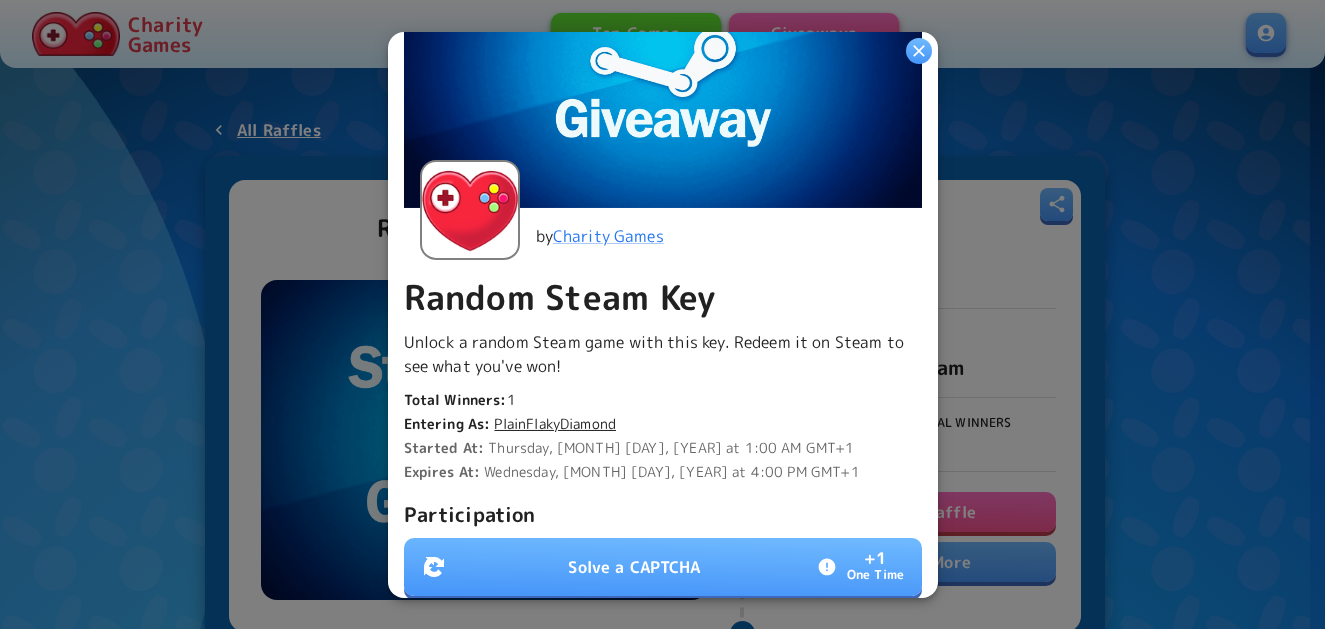 scroll, scrollTop: 400, scrollLeft: 0, axis: vertical 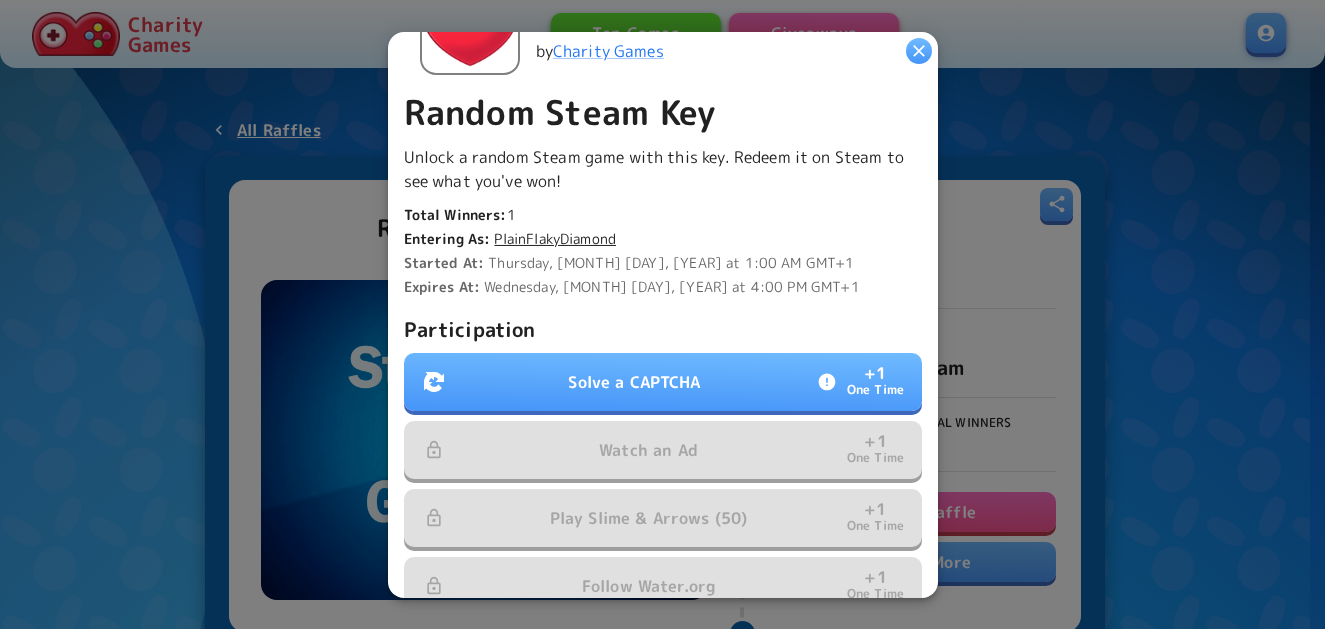 click on "Solve a CAPTCHA + 1 One Time" at bounding box center (663, 382) 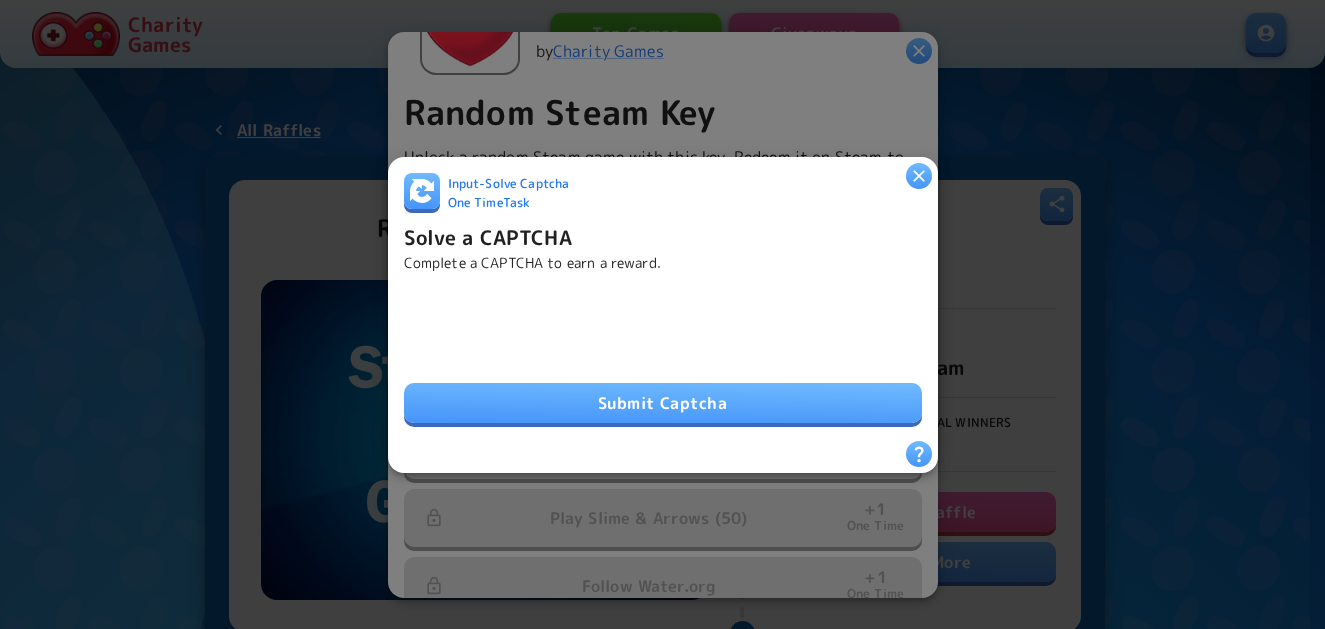 click on "Submit Captcha" at bounding box center (663, 403) 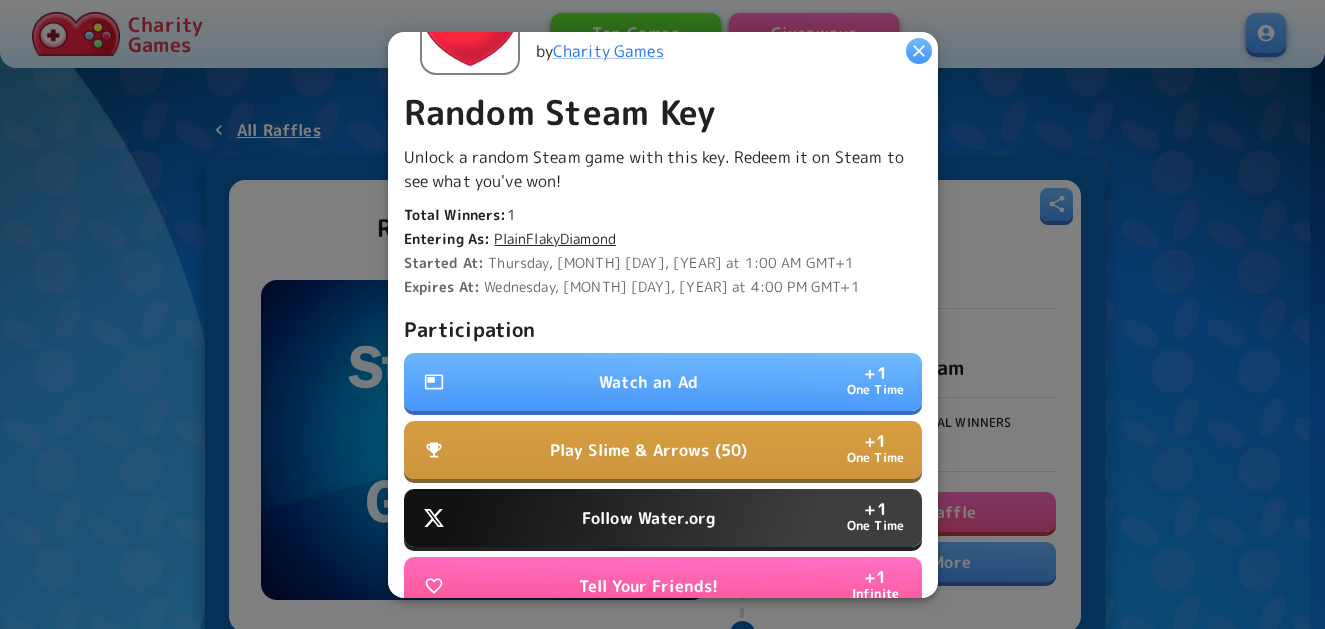 click on "Watch an Ad + 1 One Time" at bounding box center (663, 382) 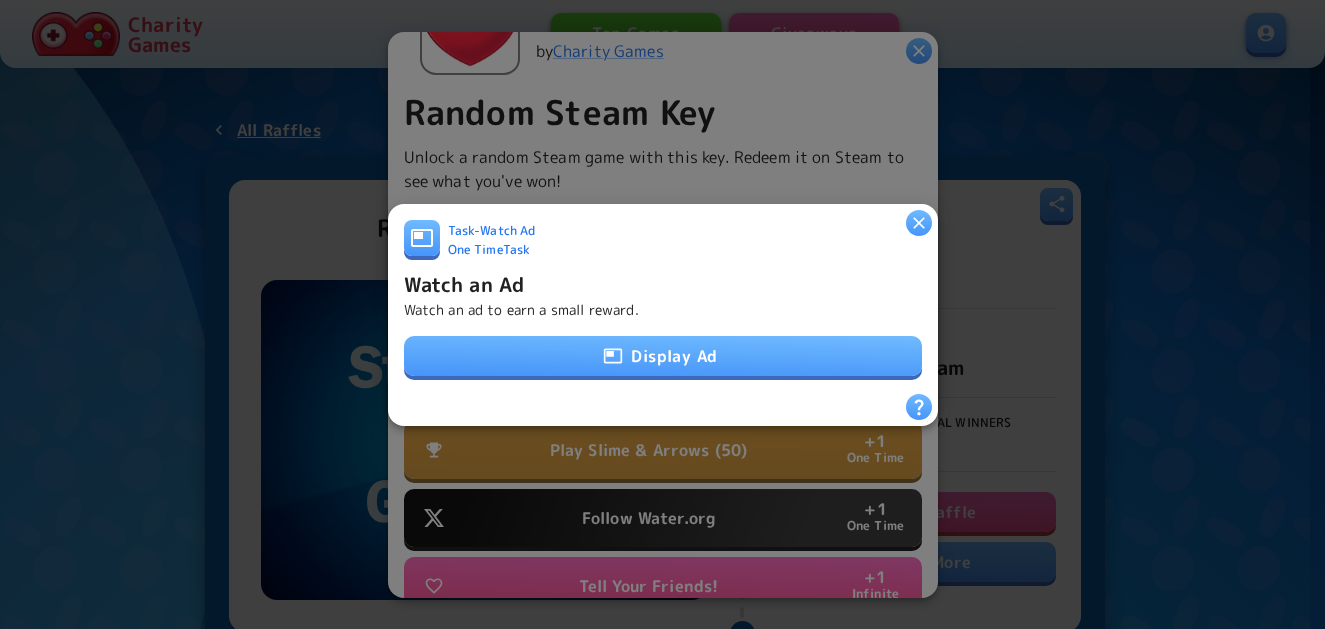 click on "Display Ad" at bounding box center (663, 356) 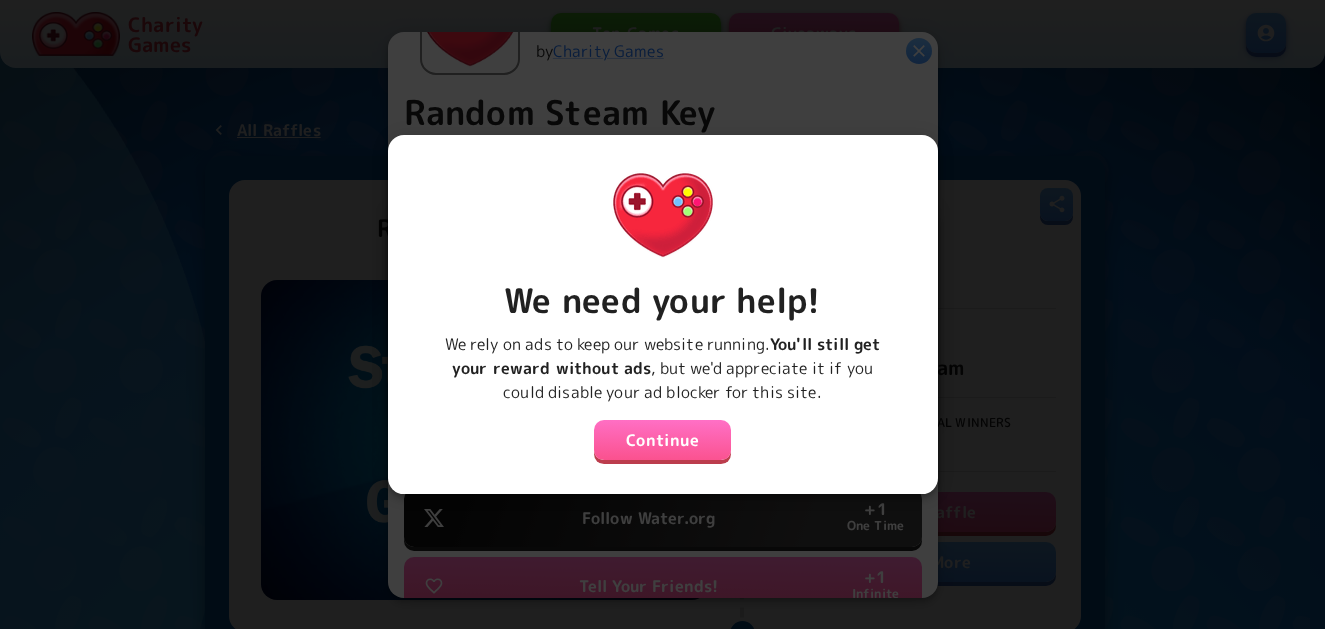 click on "Continue" at bounding box center [663, 440] 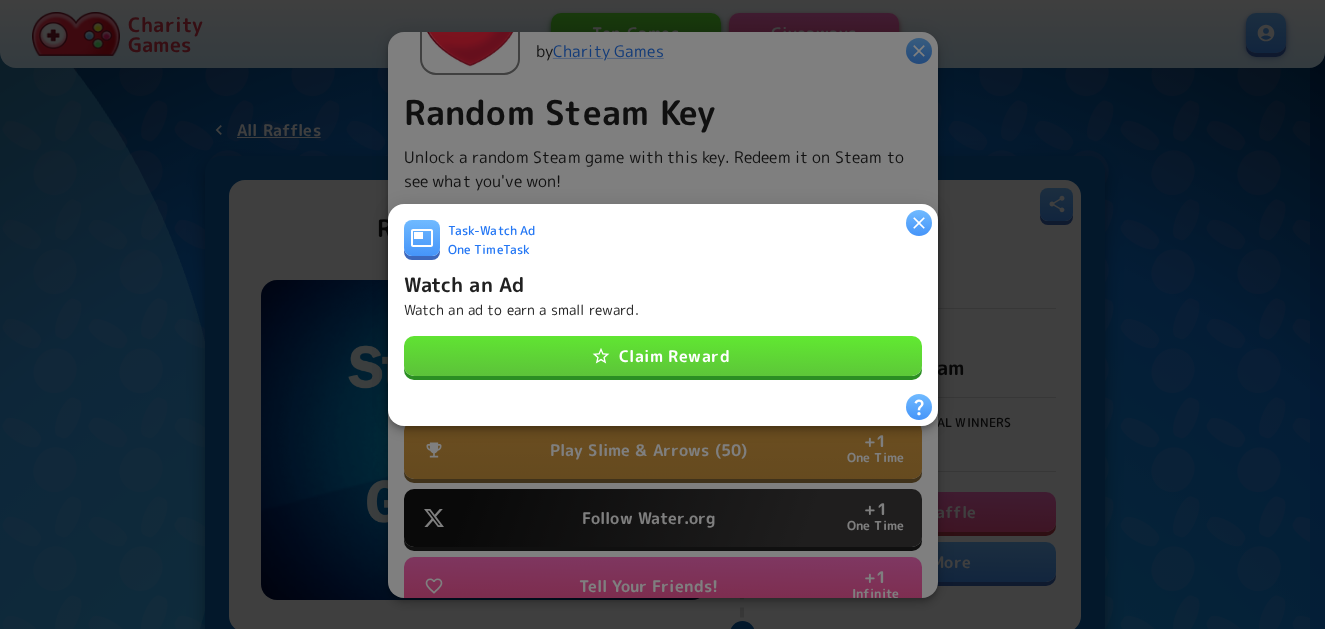 click on "Claim Reward" at bounding box center [663, 356] 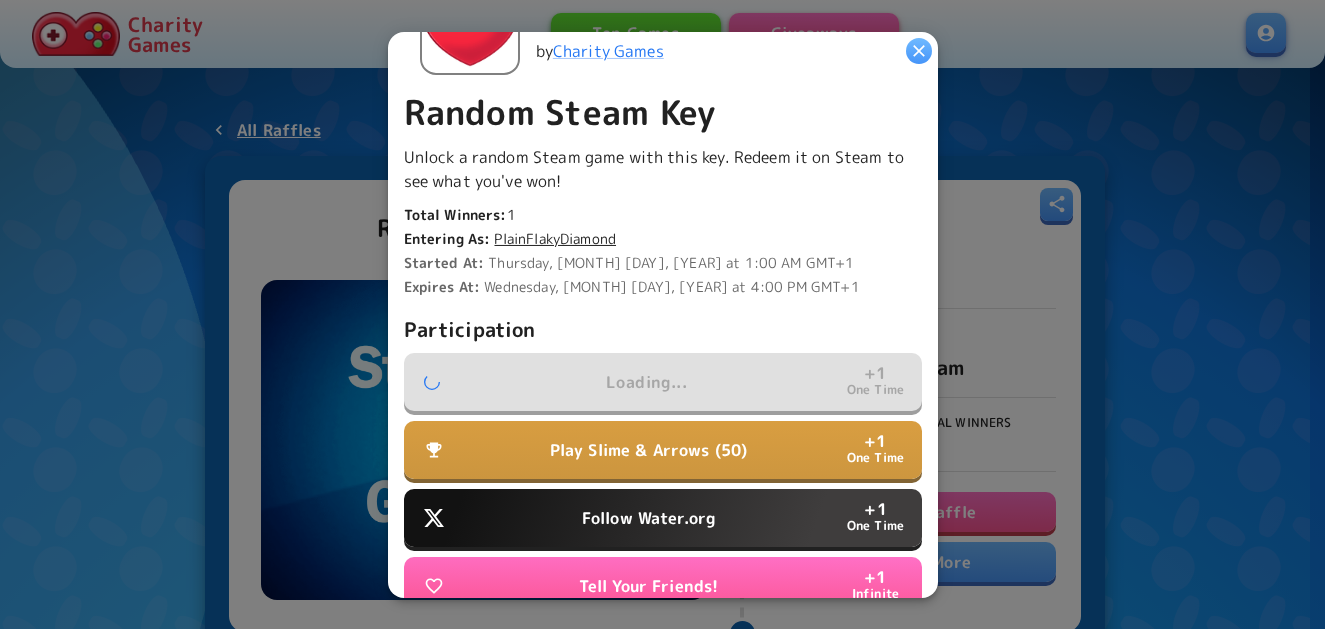 scroll, scrollTop: 500, scrollLeft: 0, axis: vertical 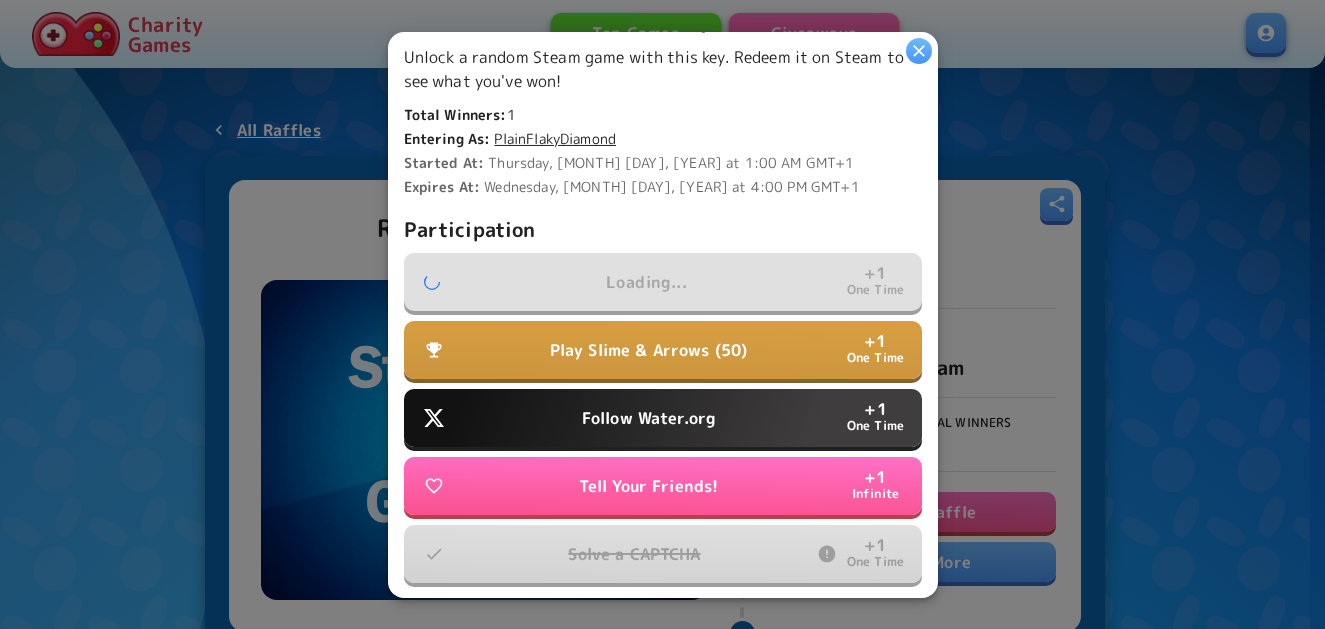 click on "Follow Water.org" at bounding box center (648, 418) 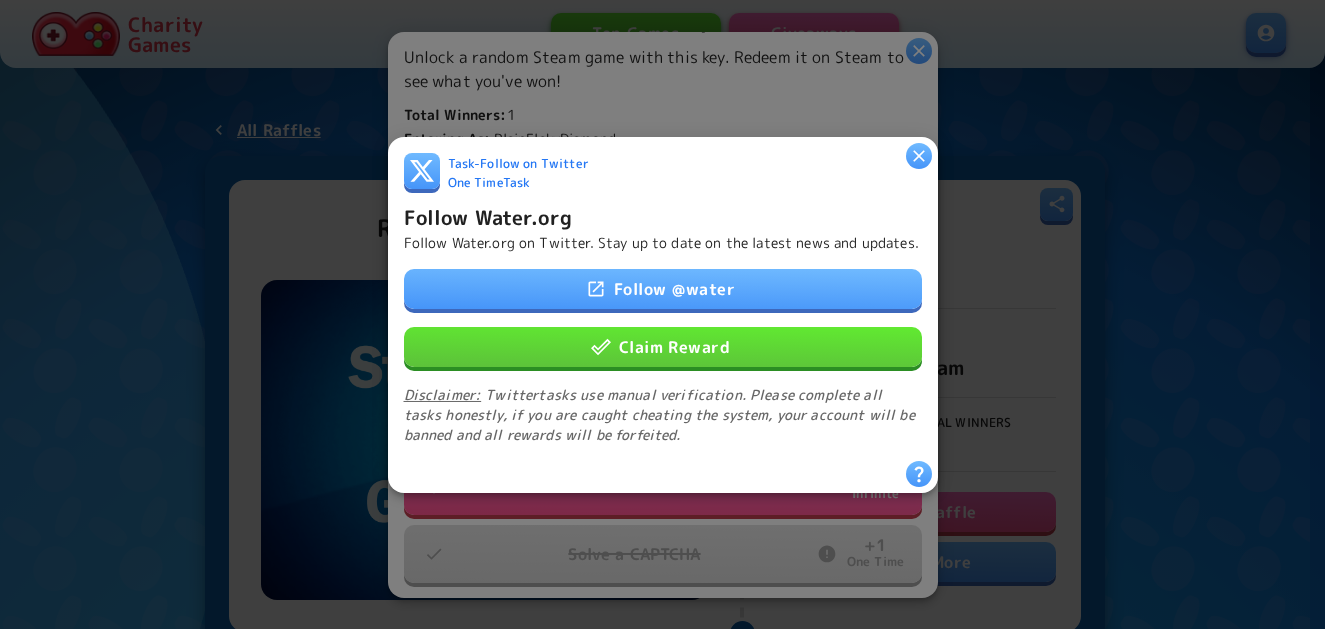 click on "Claim Reward" at bounding box center (663, 346) 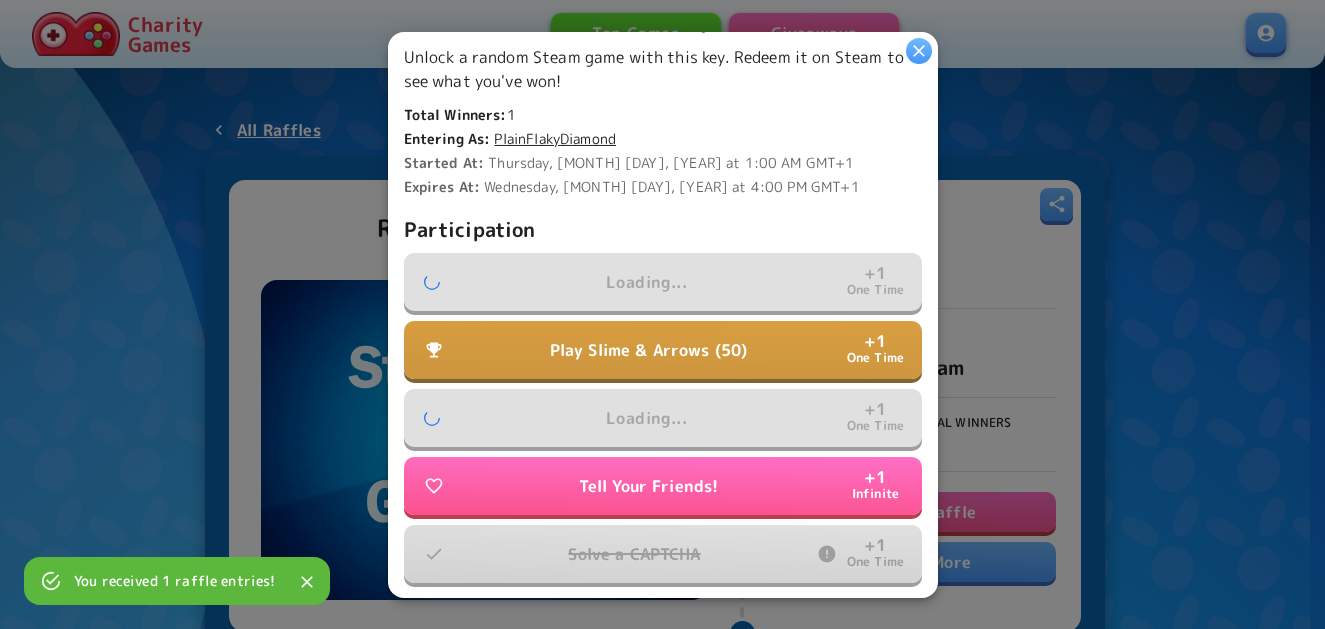 click on "Play Slime & Arrows (50)" at bounding box center (649, 350) 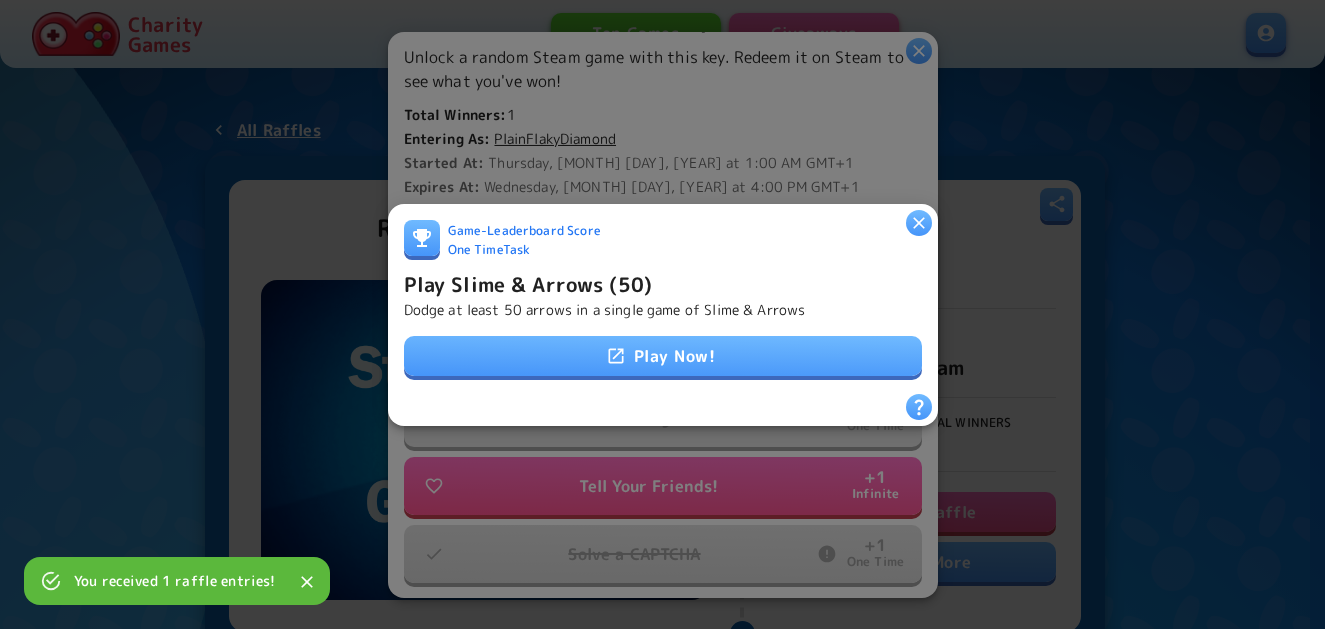 click on "Play Now!" at bounding box center [663, 356] 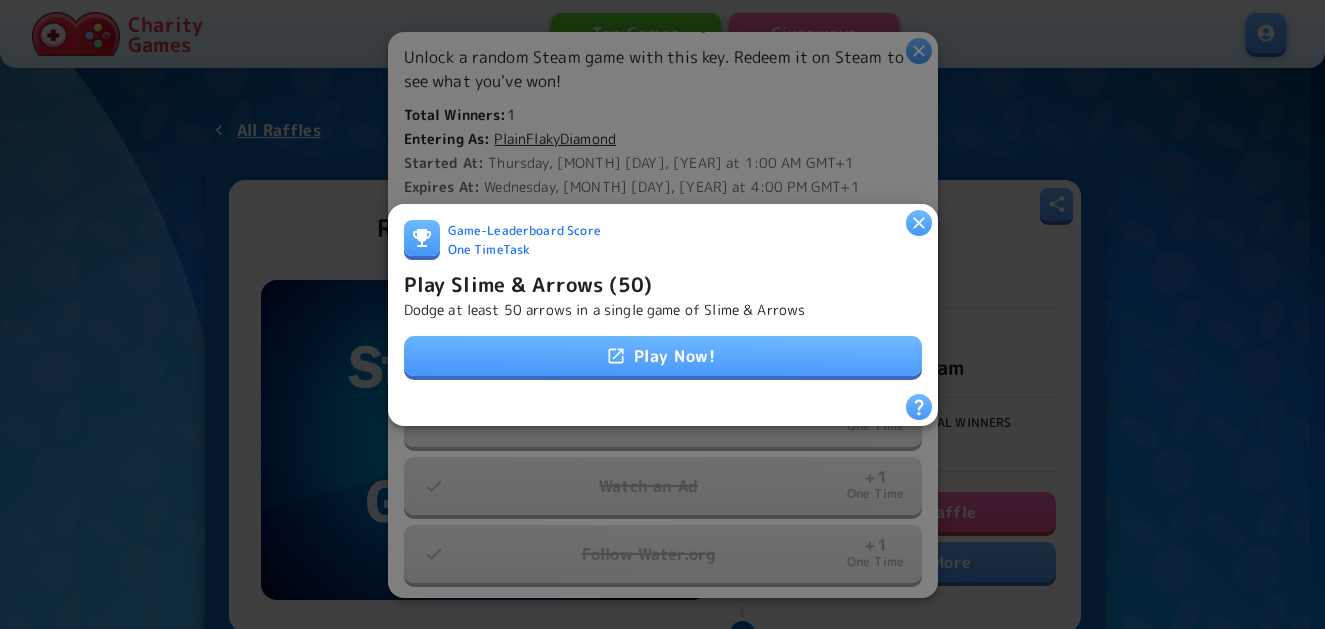 click on "Play Slime & Arrows (50)" at bounding box center [528, 283] 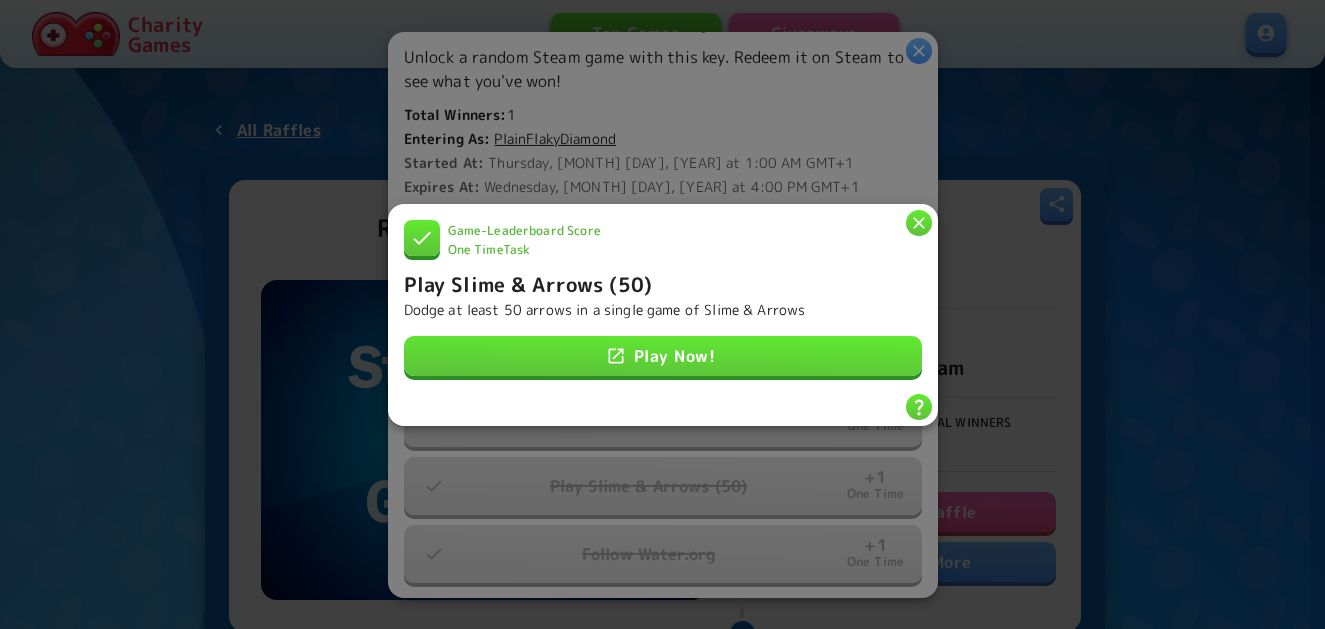 click 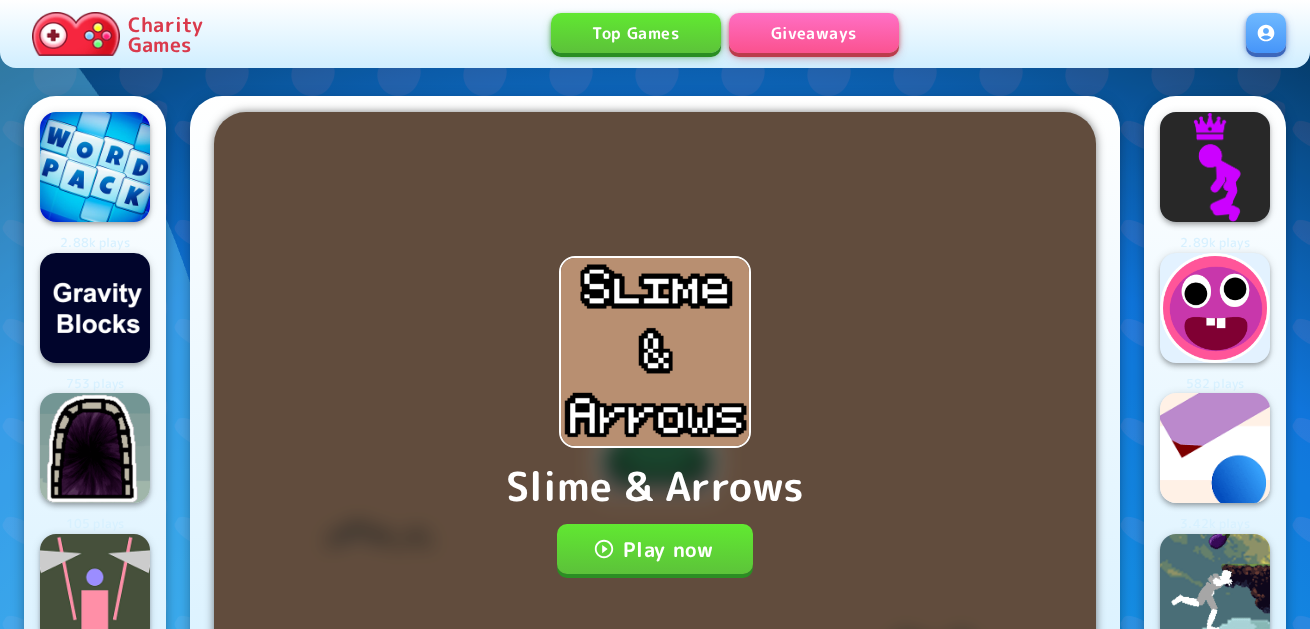 scroll, scrollTop: 0, scrollLeft: 0, axis: both 